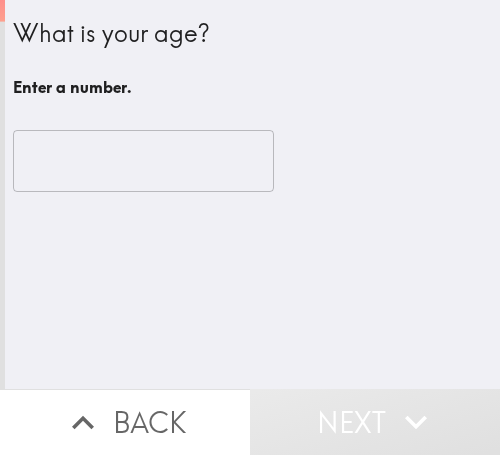 scroll, scrollTop: 0, scrollLeft: 0, axis: both 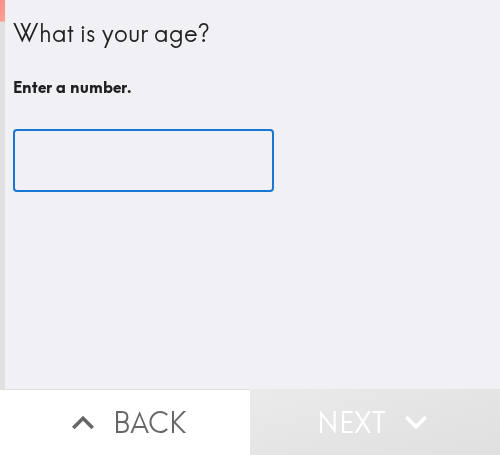 click at bounding box center (143, 161) 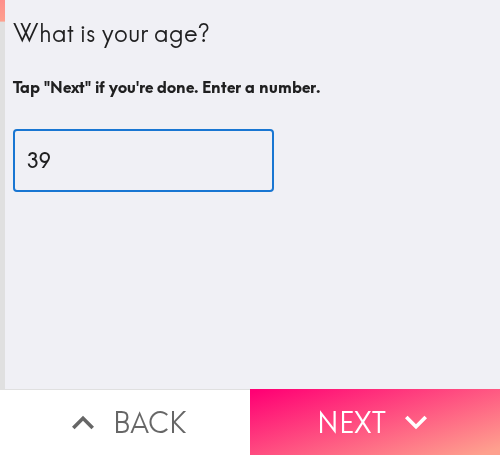 type on "39" 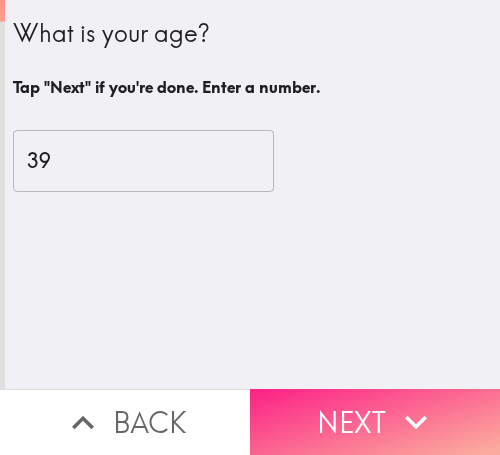 click 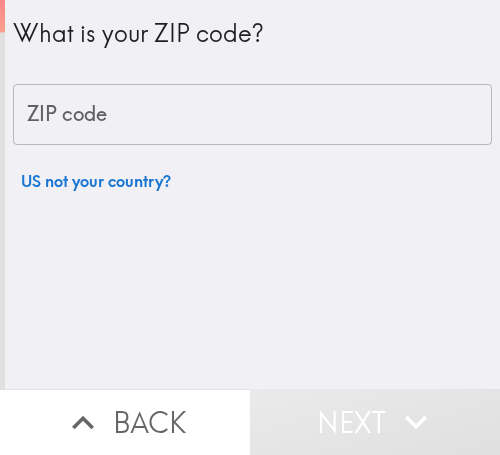 click on "ZIP code" at bounding box center (252, 115) 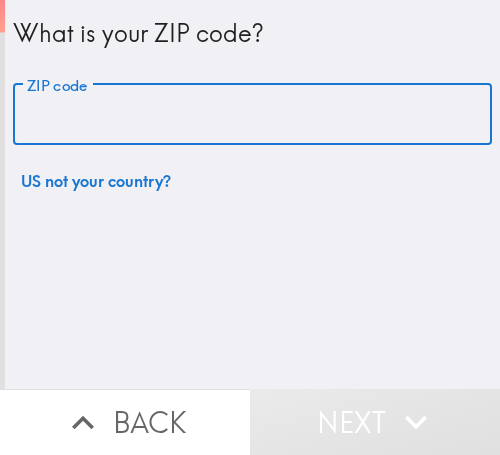 paste on "33611" 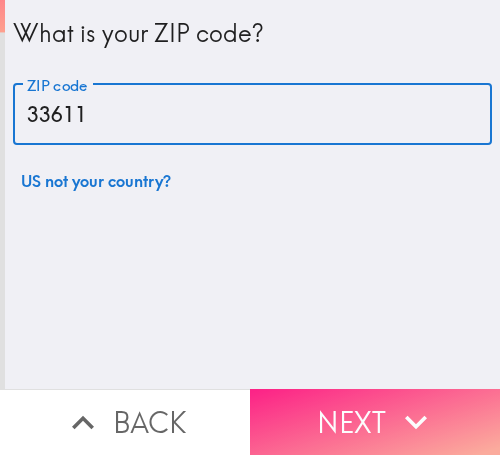 type on "33611" 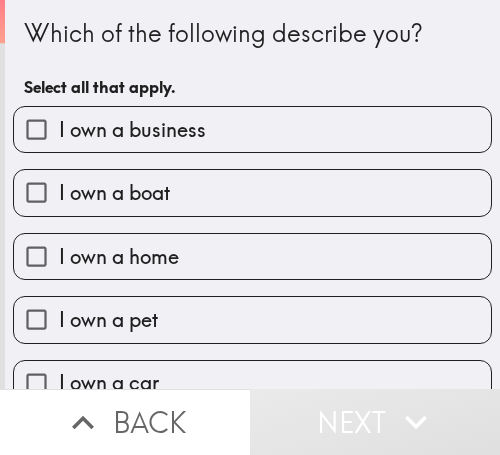 drag, startPoint x: 422, startPoint y: 42, endPoint x: 432, endPoint y: 56, distance: 17.20465 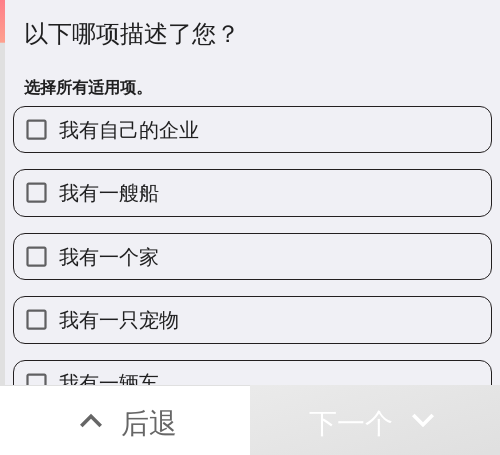 click on "我有自己的企业" at bounding box center (252, 129) 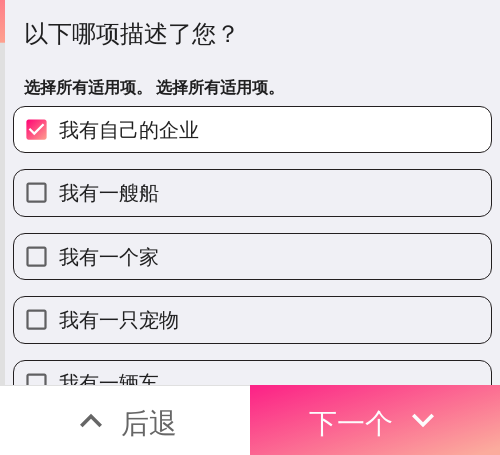 click on "下一个" at bounding box center (375, 420) 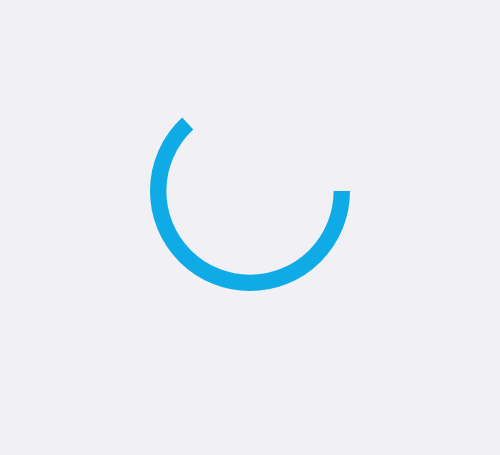 scroll, scrollTop: 0, scrollLeft: 0, axis: both 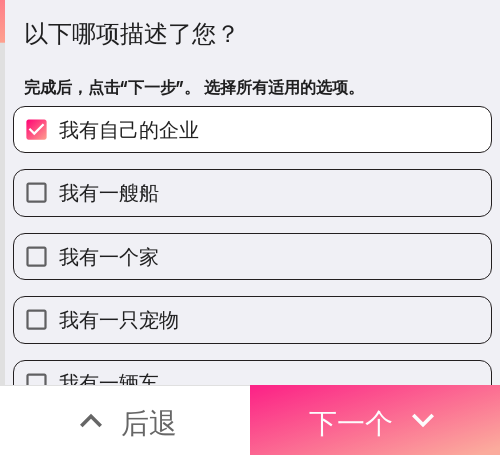 drag, startPoint x: 428, startPoint y: 402, endPoint x: 310, endPoint y: 402, distance: 118 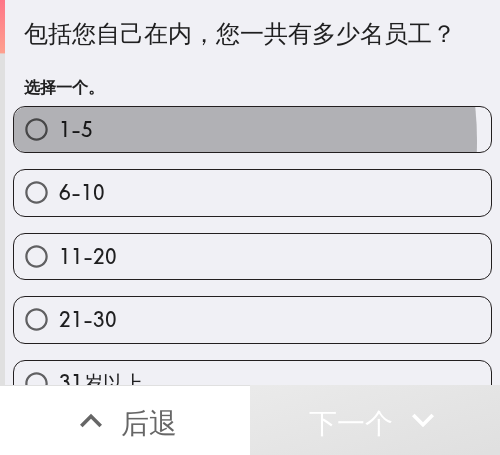 click on "1-5" at bounding box center [252, 129] 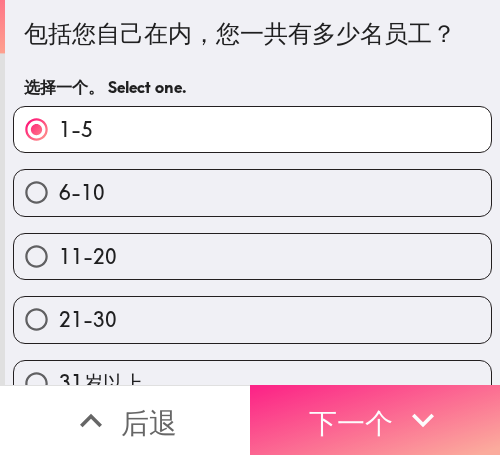 click on "下一个" at bounding box center [351, 422] 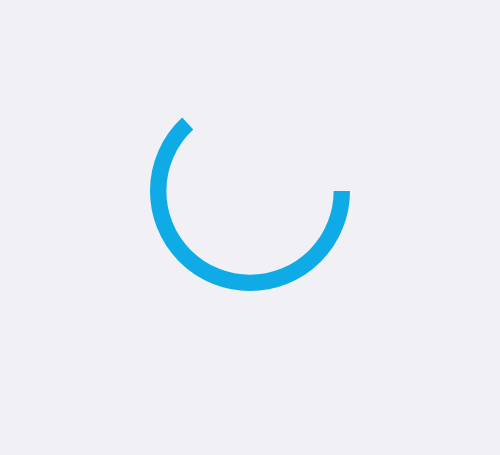 scroll, scrollTop: 0, scrollLeft: 0, axis: both 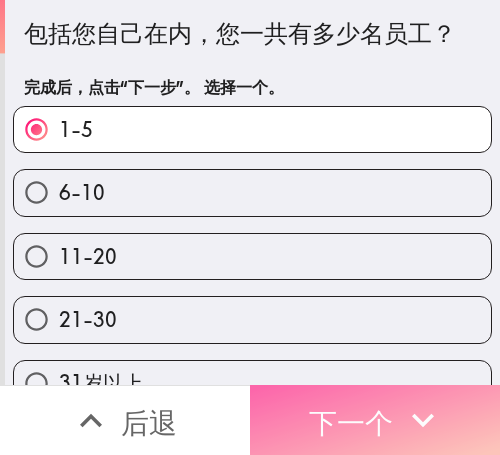 click on "下一个" at bounding box center [351, 422] 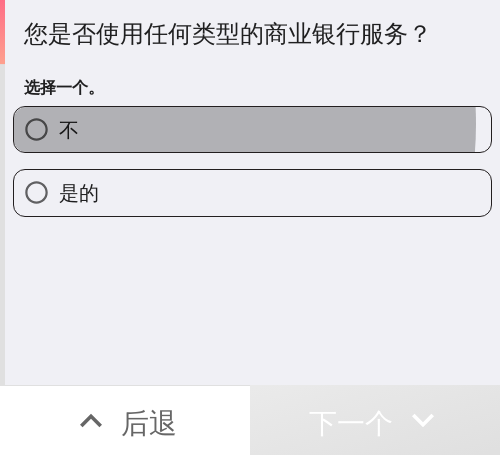 drag, startPoint x: 105, startPoint y: 124, endPoint x: 494, endPoint y: 141, distance: 389.37128 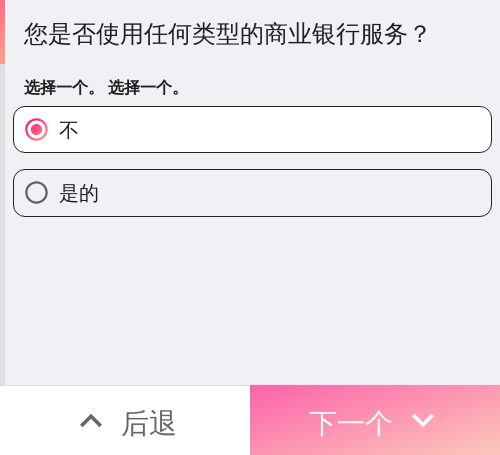 click on "下一个" at bounding box center [351, 422] 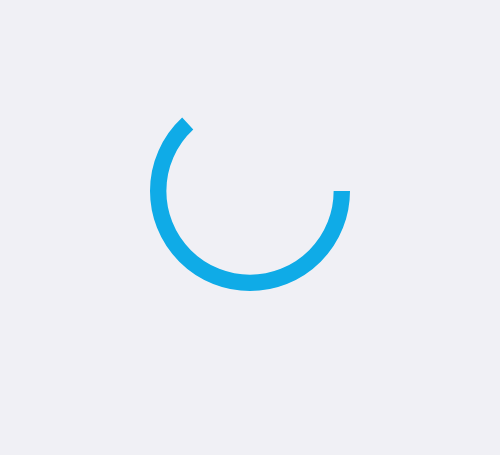 scroll, scrollTop: 0, scrollLeft: 0, axis: both 